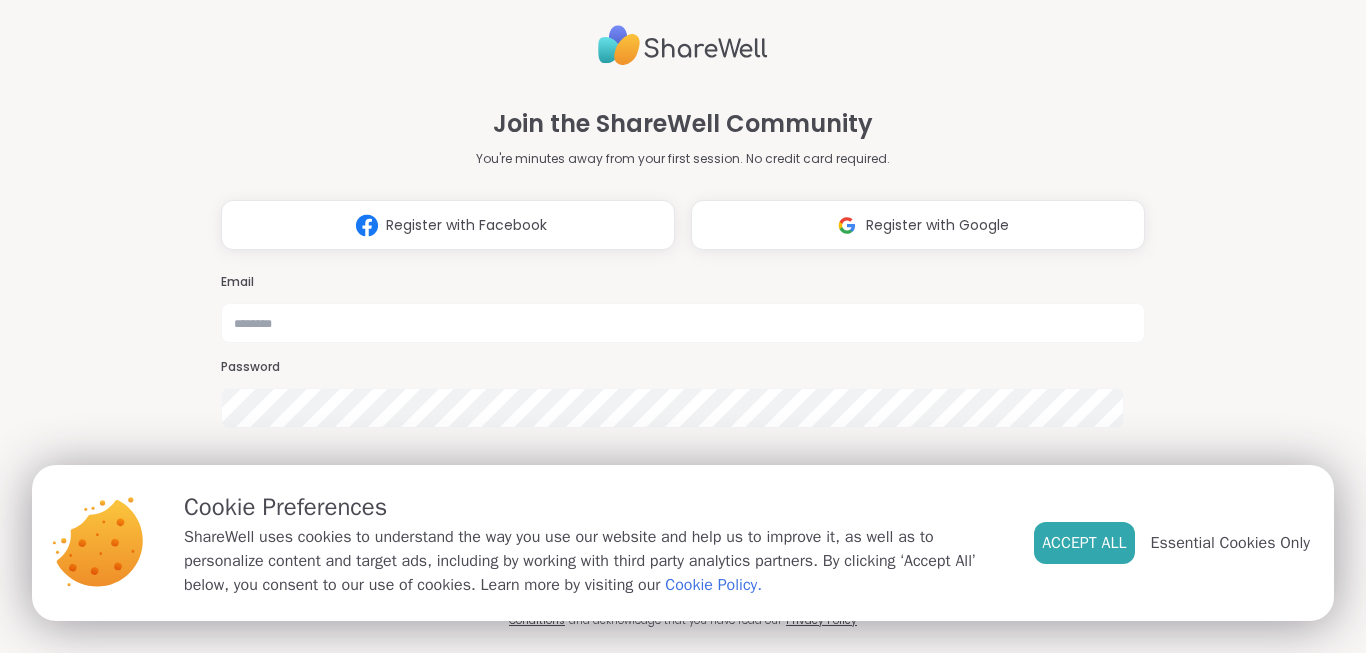 scroll, scrollTop: 0, scrollLeft: 0, axis: both 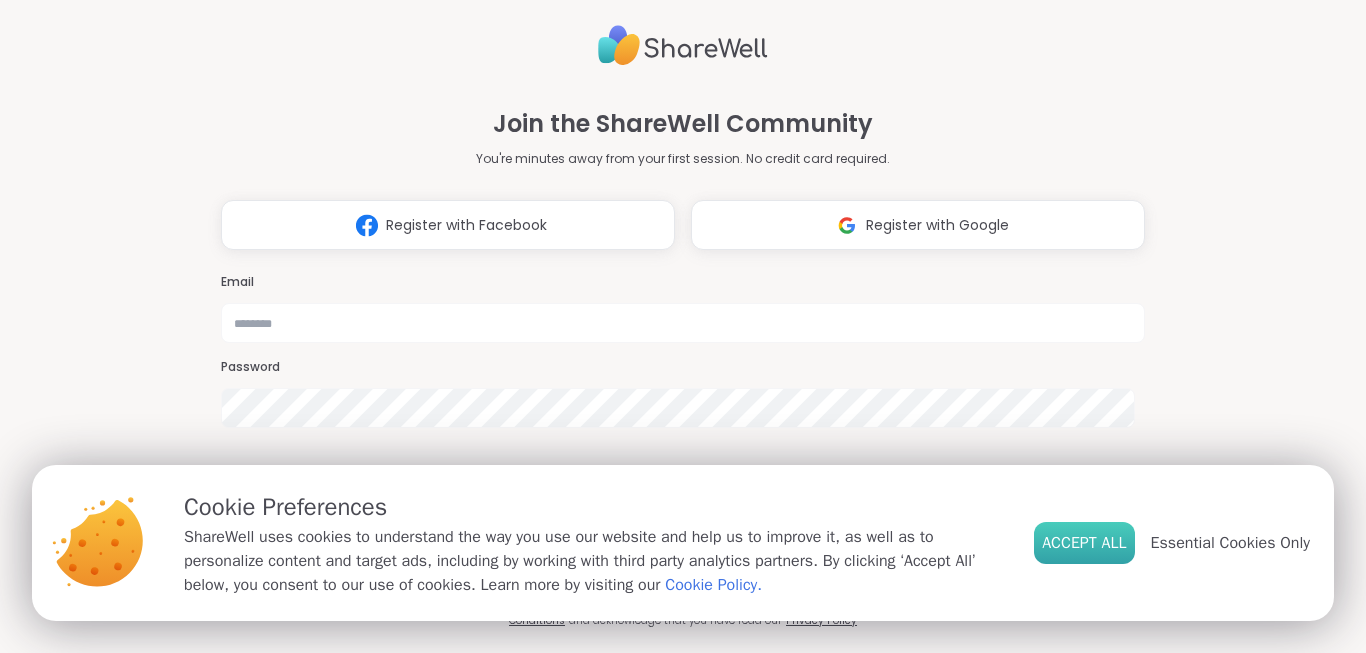 click on "Accept All" at bounding box center [1084, 543] 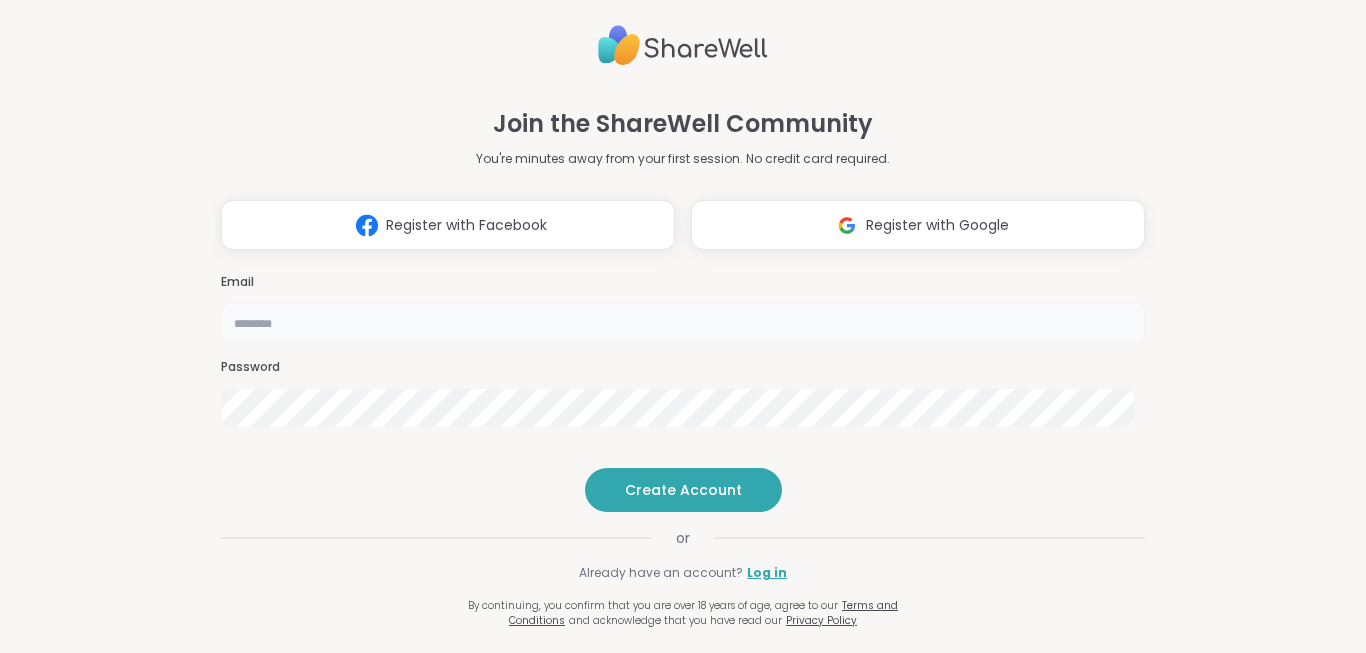 click at bounding box center [683, 323] 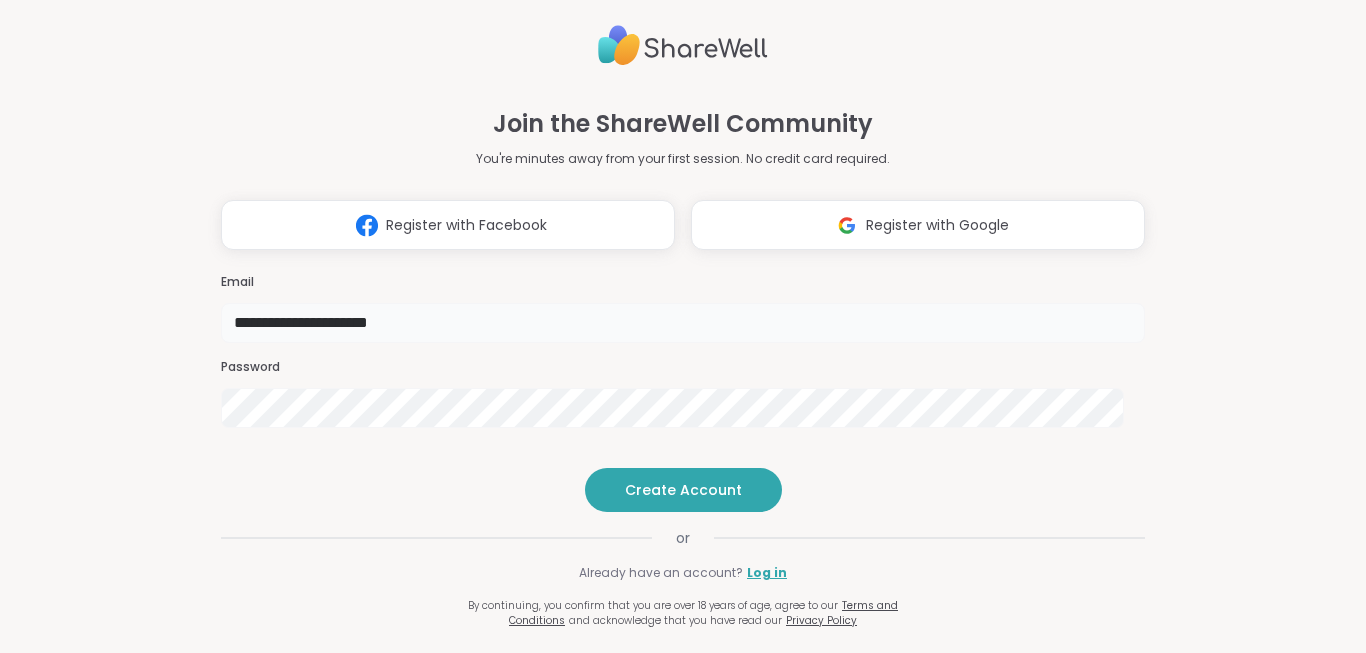 type on "**********" 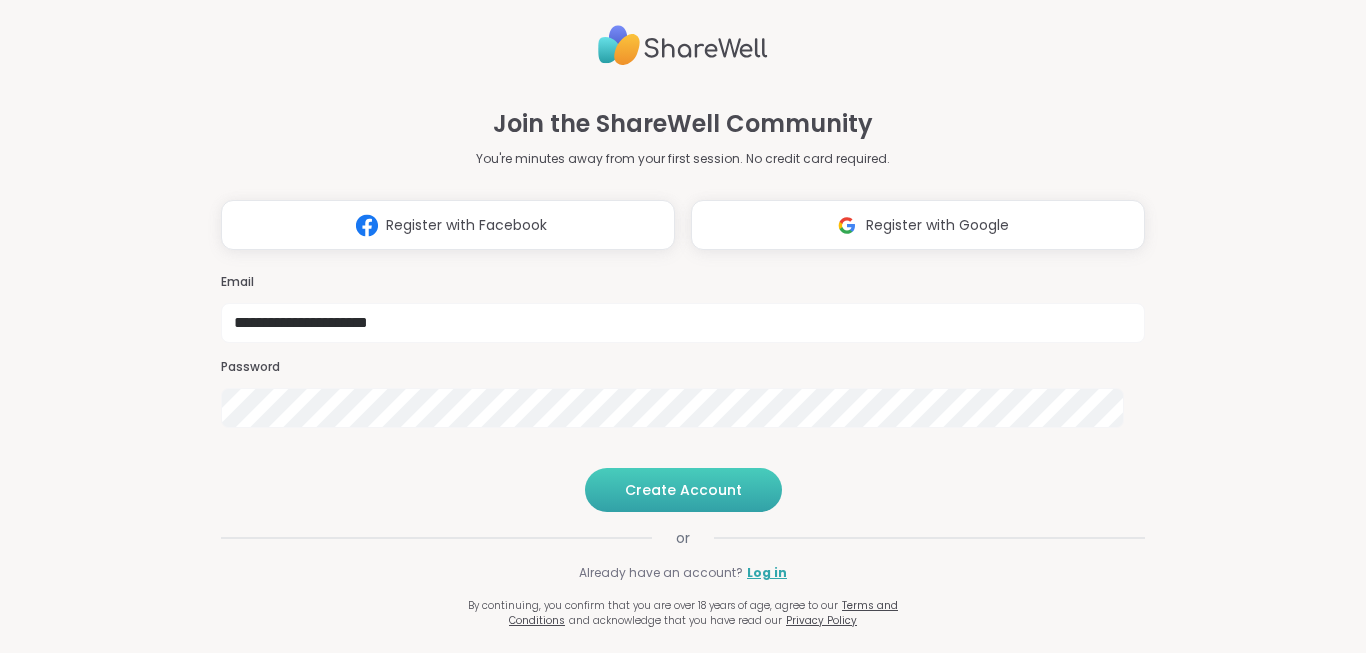 click on "Create Account" at bounding box center (683, 490) 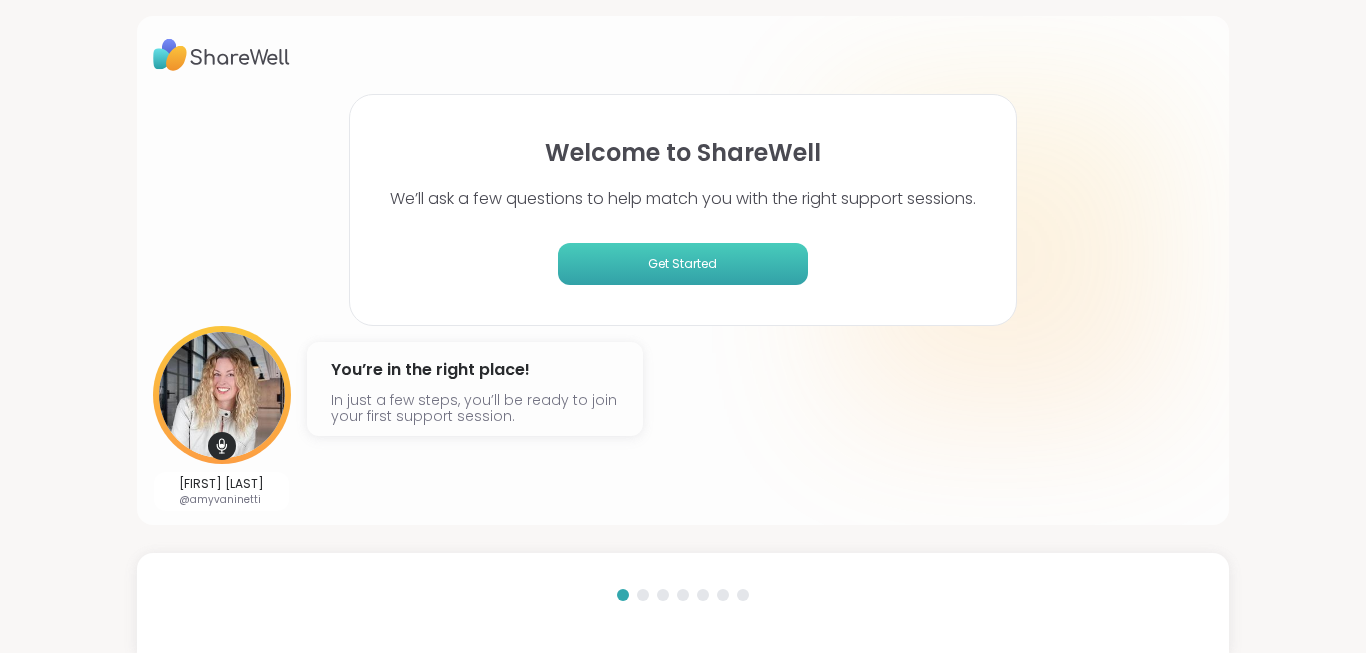 click on "Get Started" at bounding box center [683, 264] 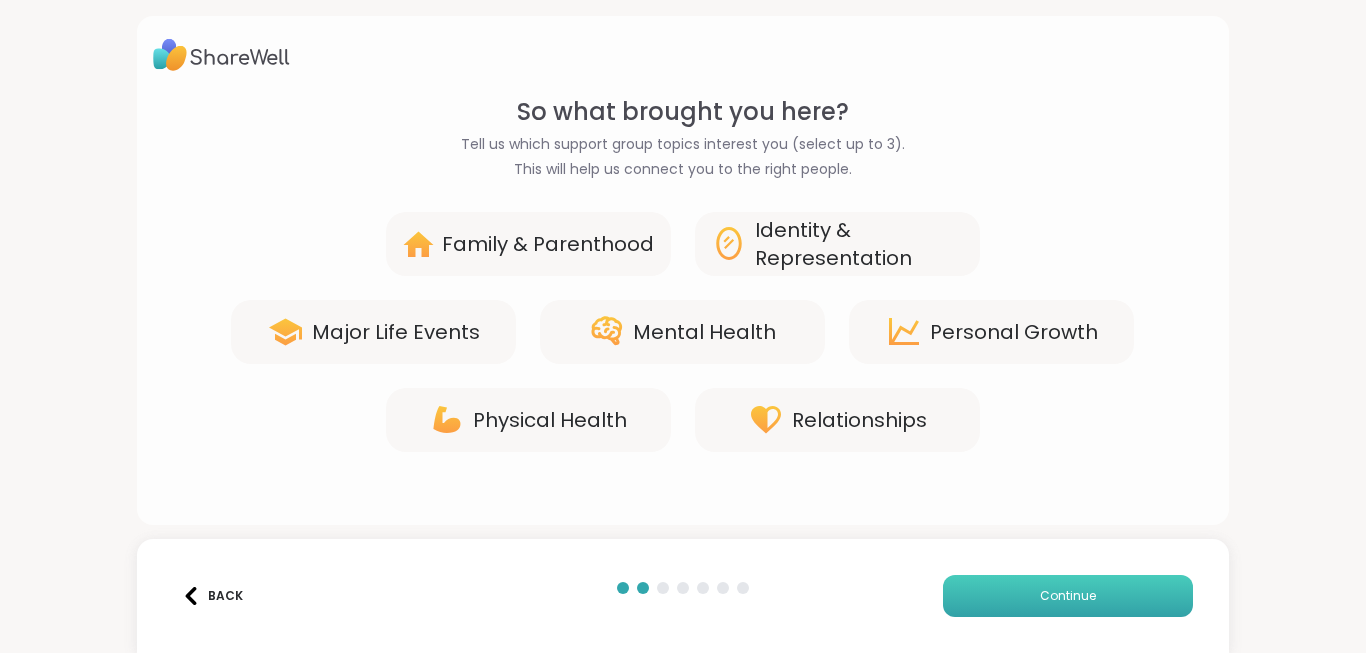 click on "Continue" at bounding box center (1068, 596) 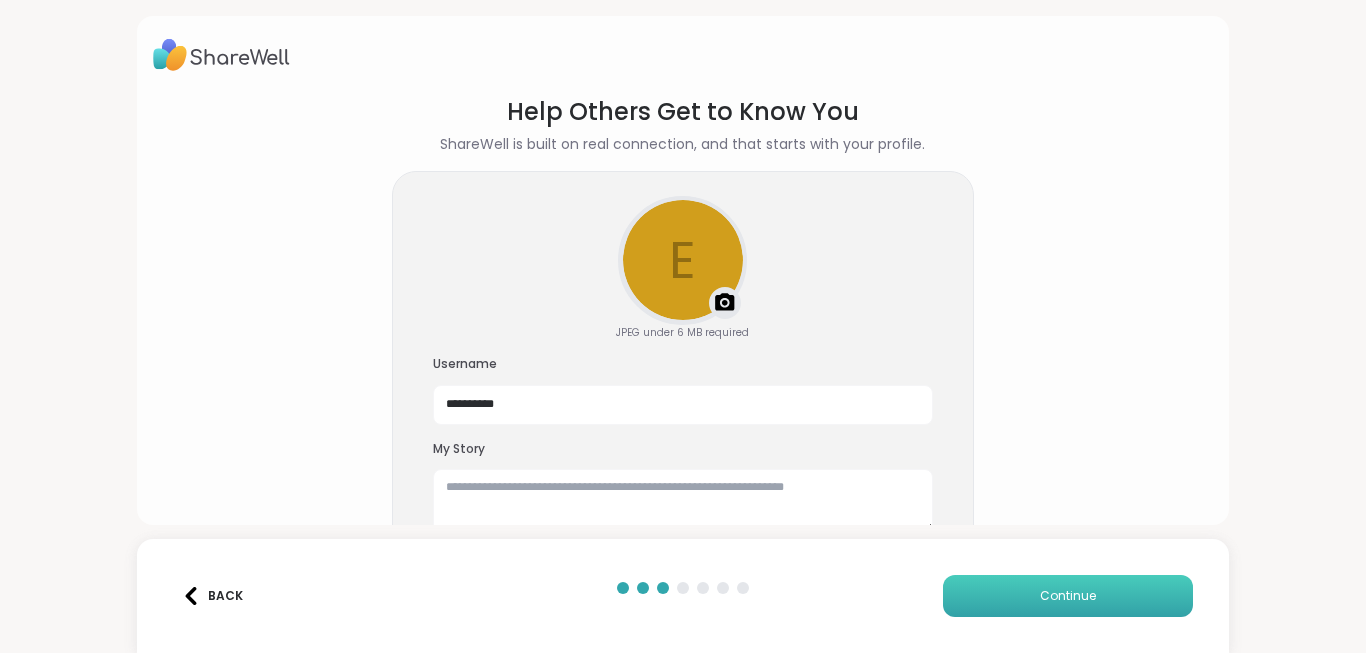 click on "Continue" at bounding box center (1068, 596) 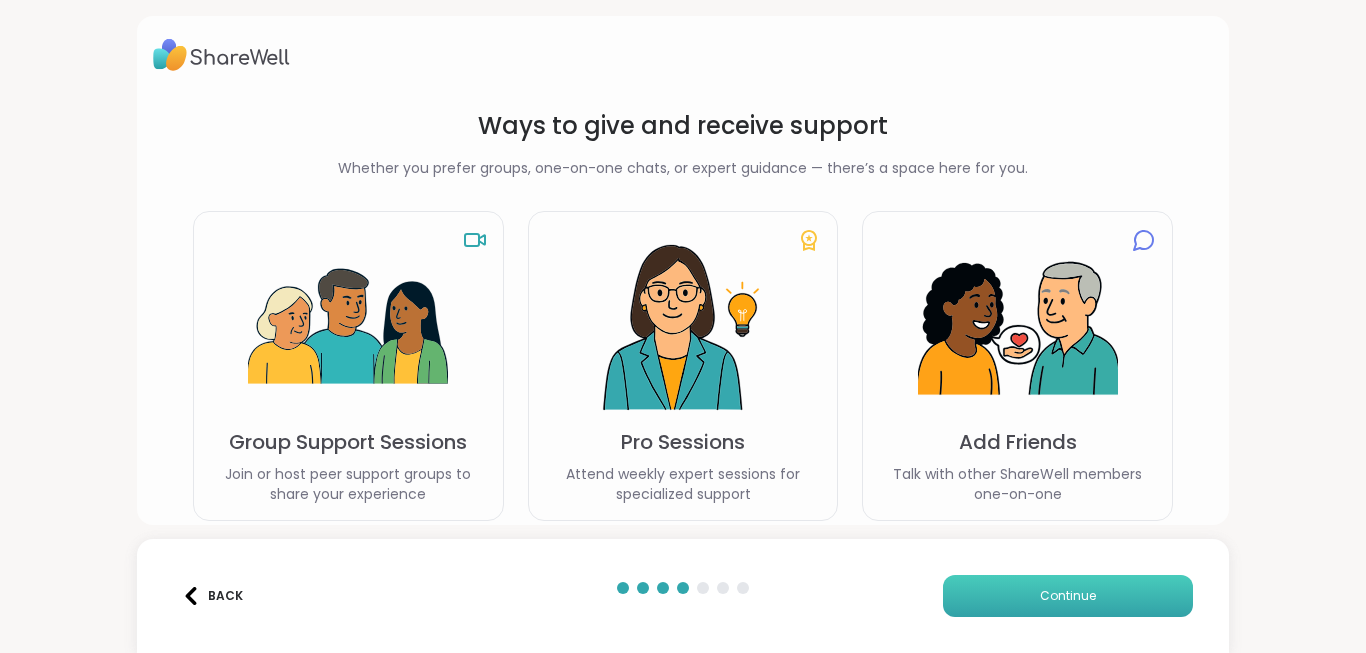click on "Continue" at bounding box center [1068, 596] 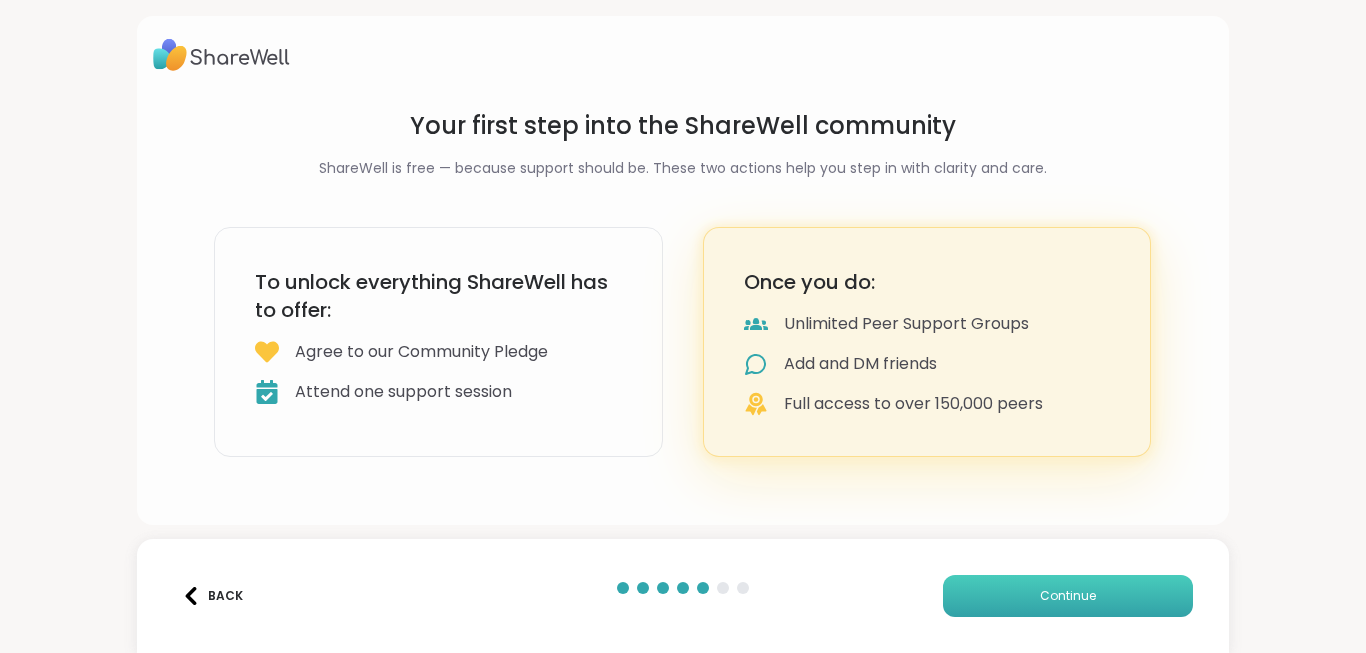 click on "Continue" at bounding box center [1068, 596] 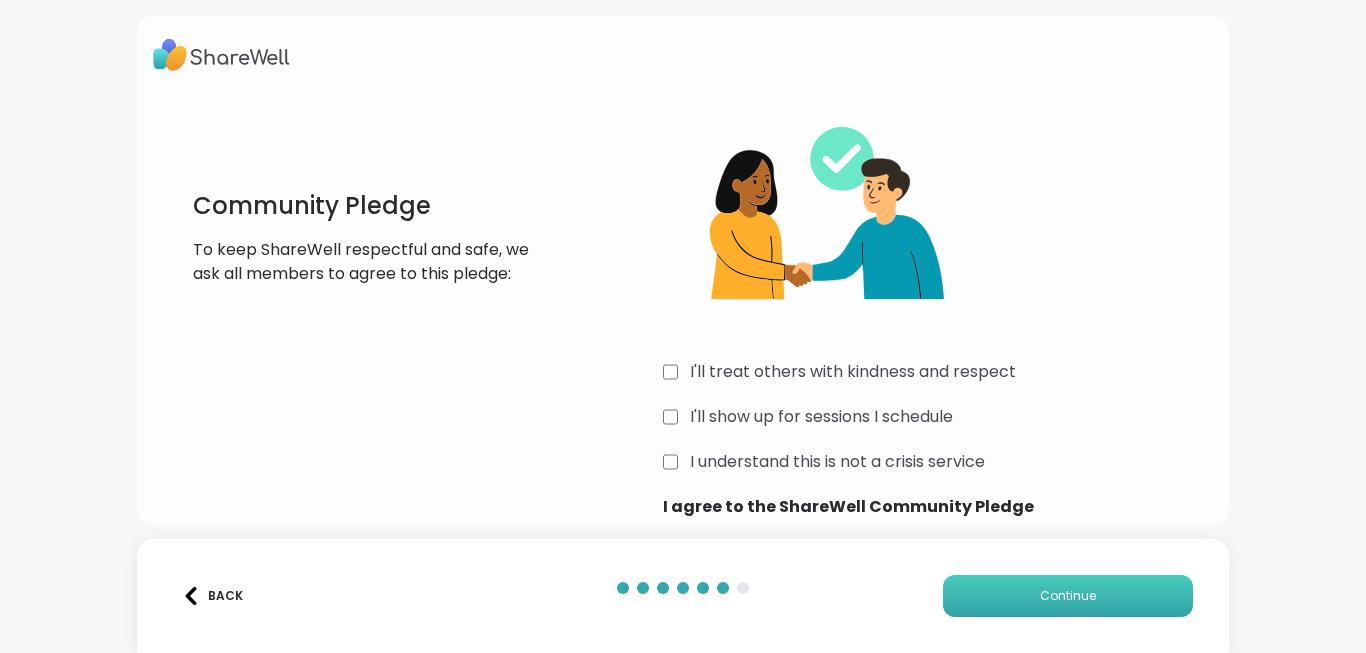 click on "Continue" at bounding box center [1068, 596] 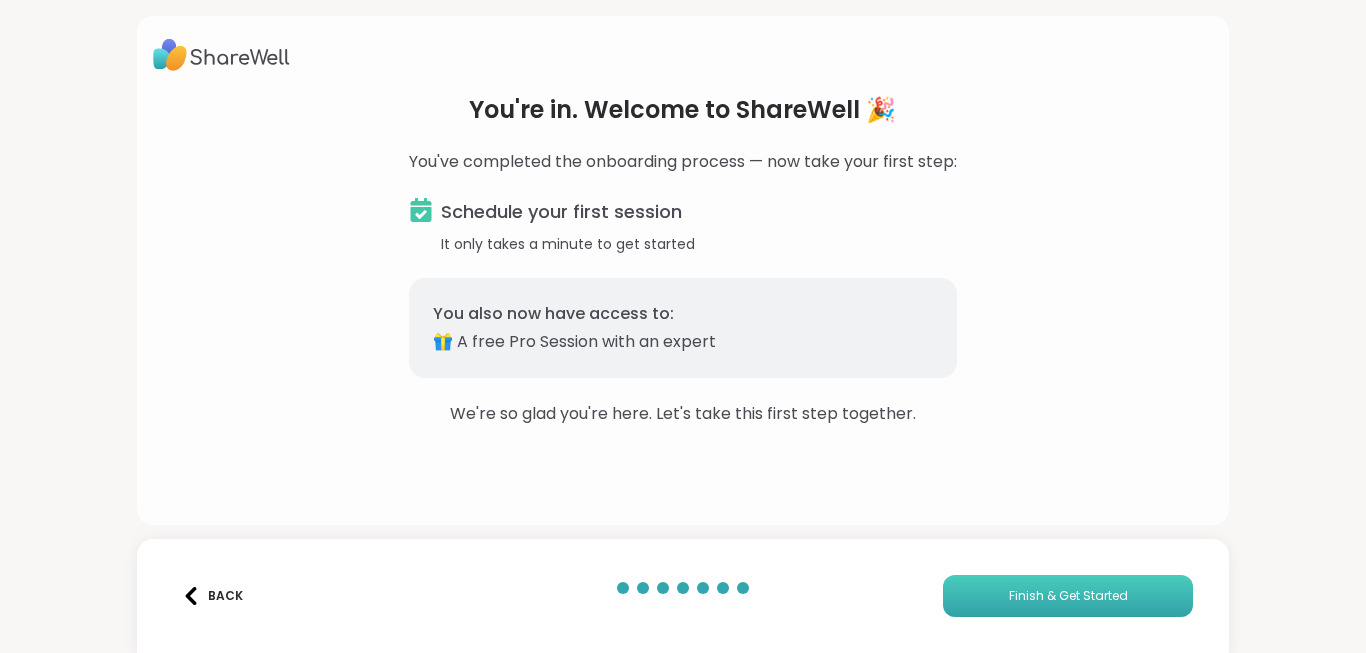 click on "Finish & Get Started" at bounding box center (1068, 596) 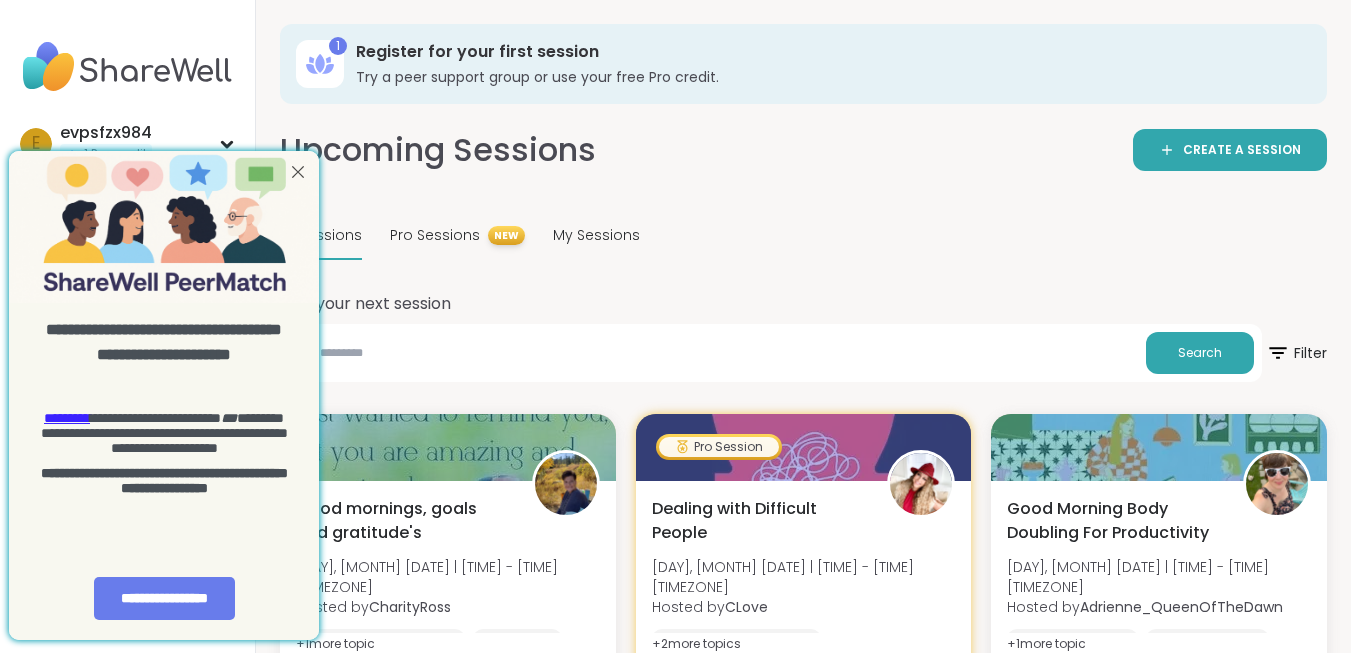 scroll, scrollTop: 0, scrollLeft: 0, axis: both 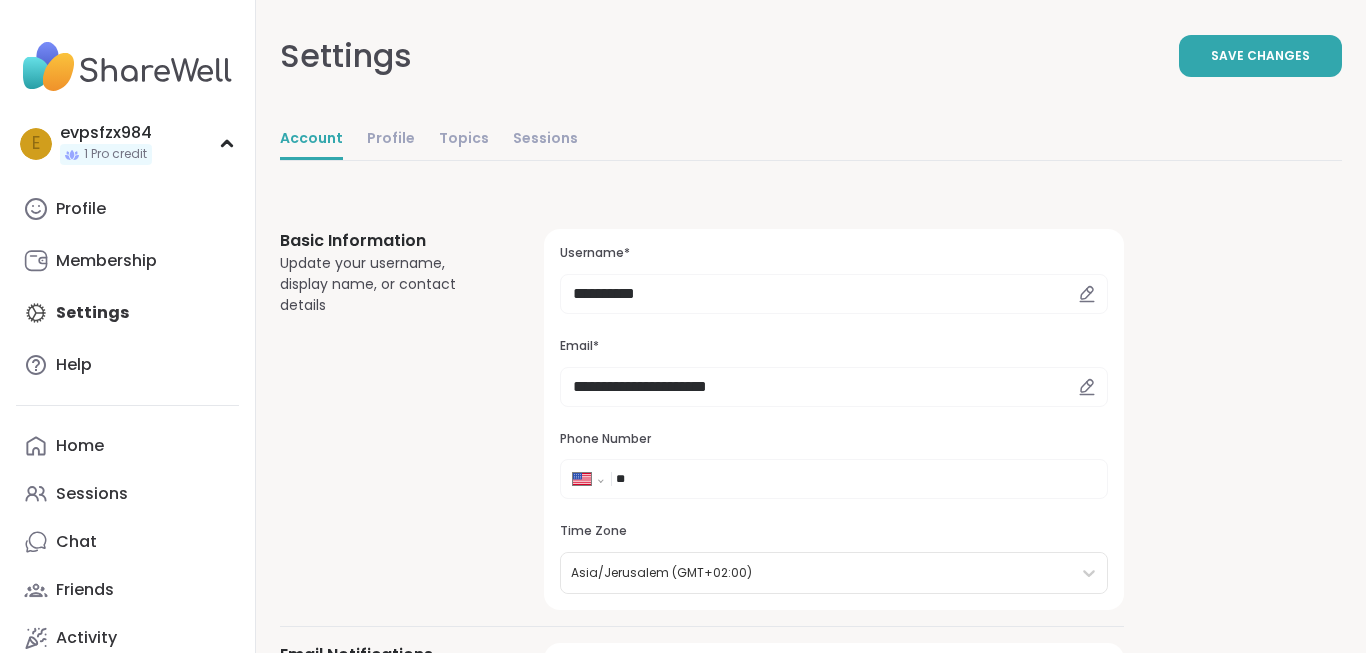 select on "**" 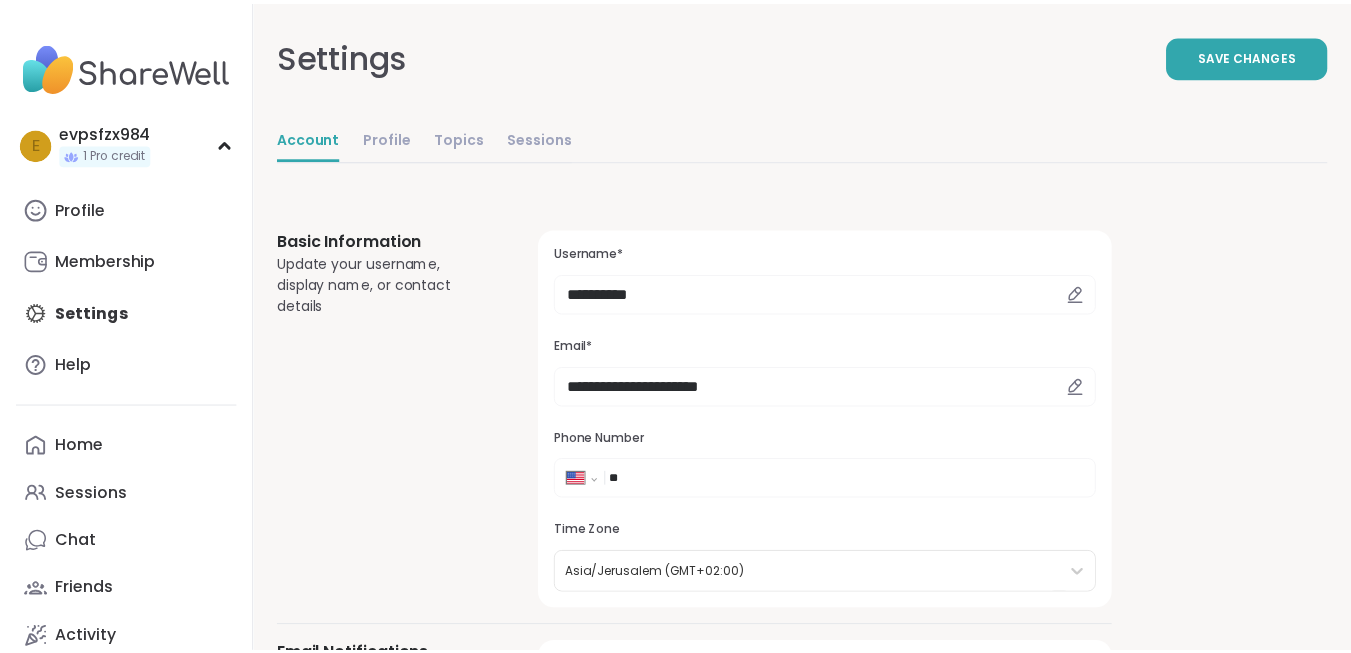 scroll, scrollTop: 0, scrollLeft: 0, axis: both 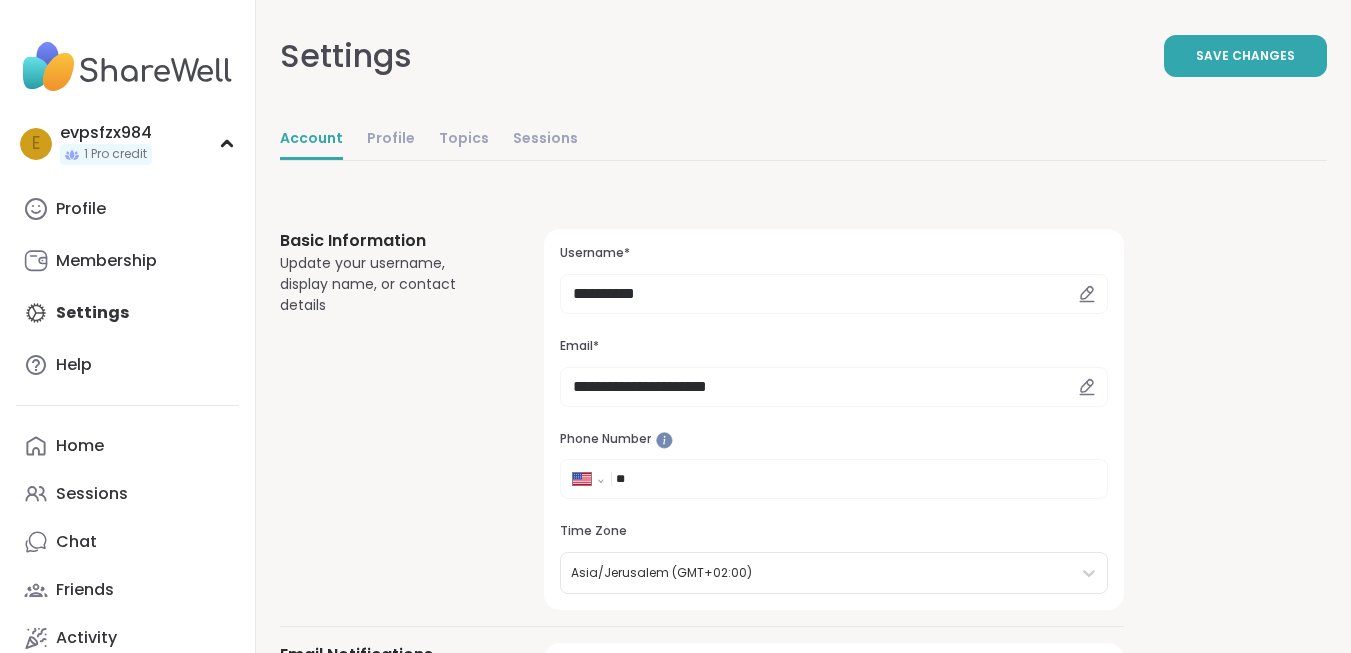 click on "**" at bounding box center (676, 479) 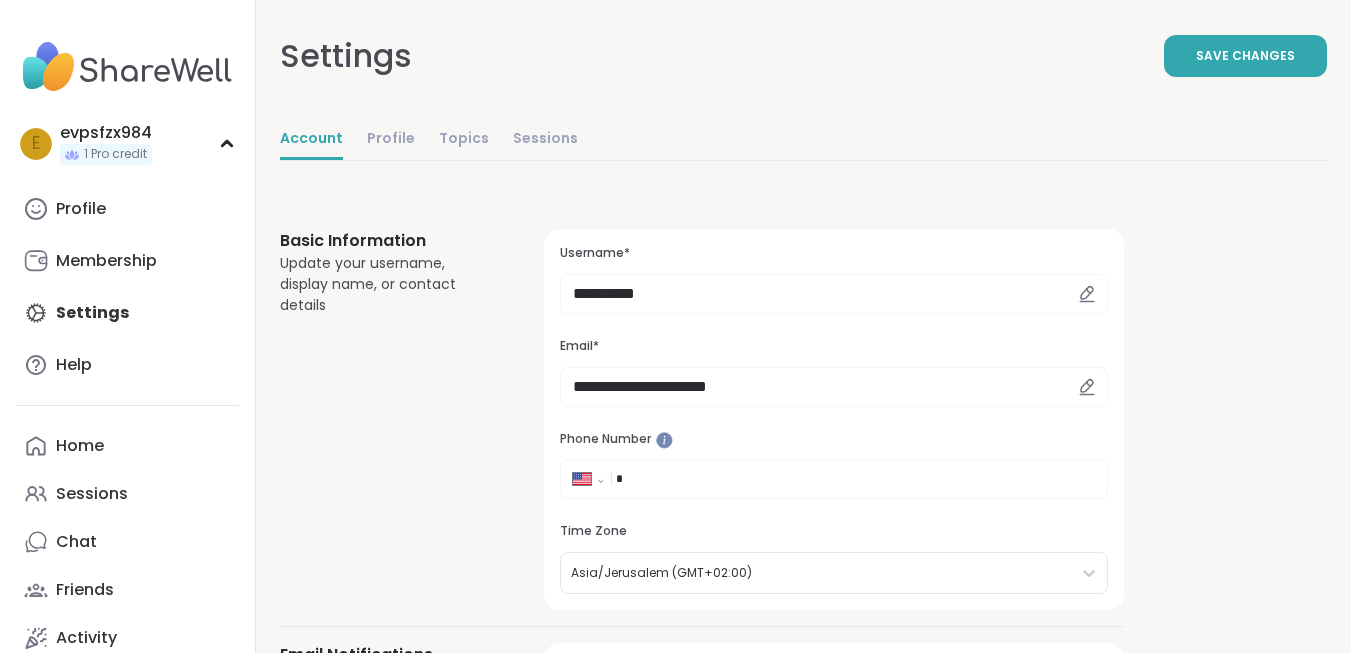 type on "**" 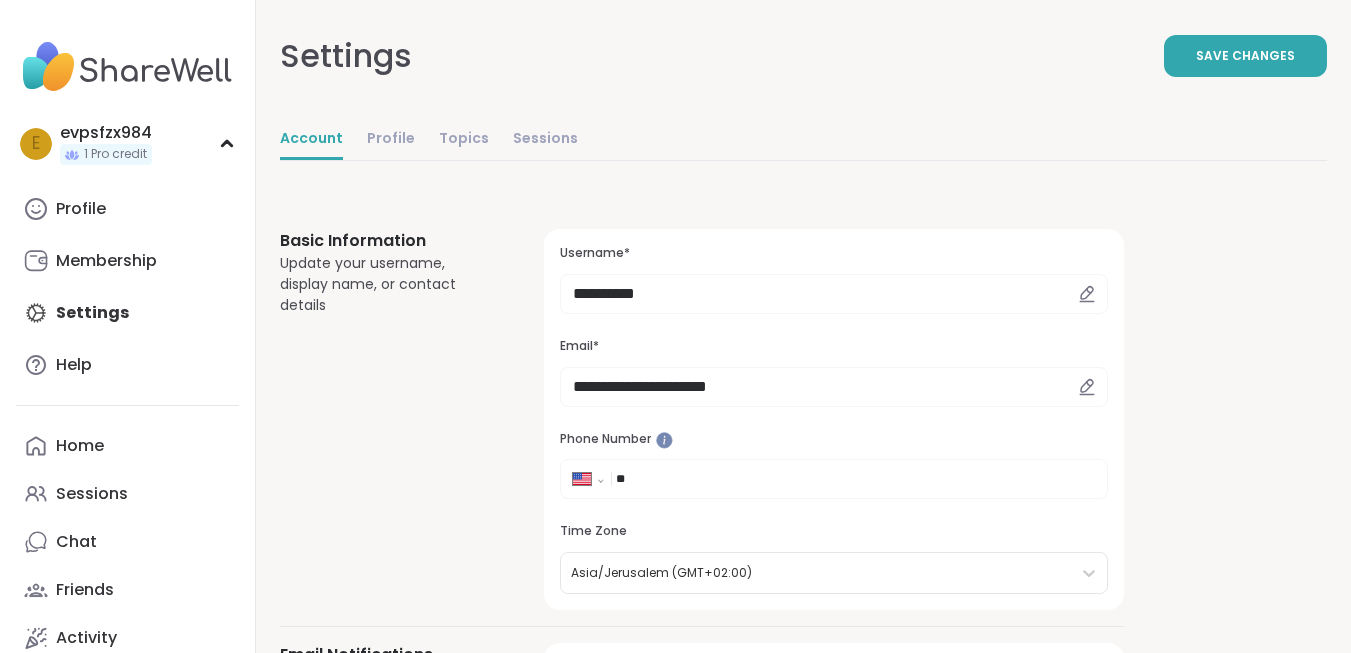 select on "**" 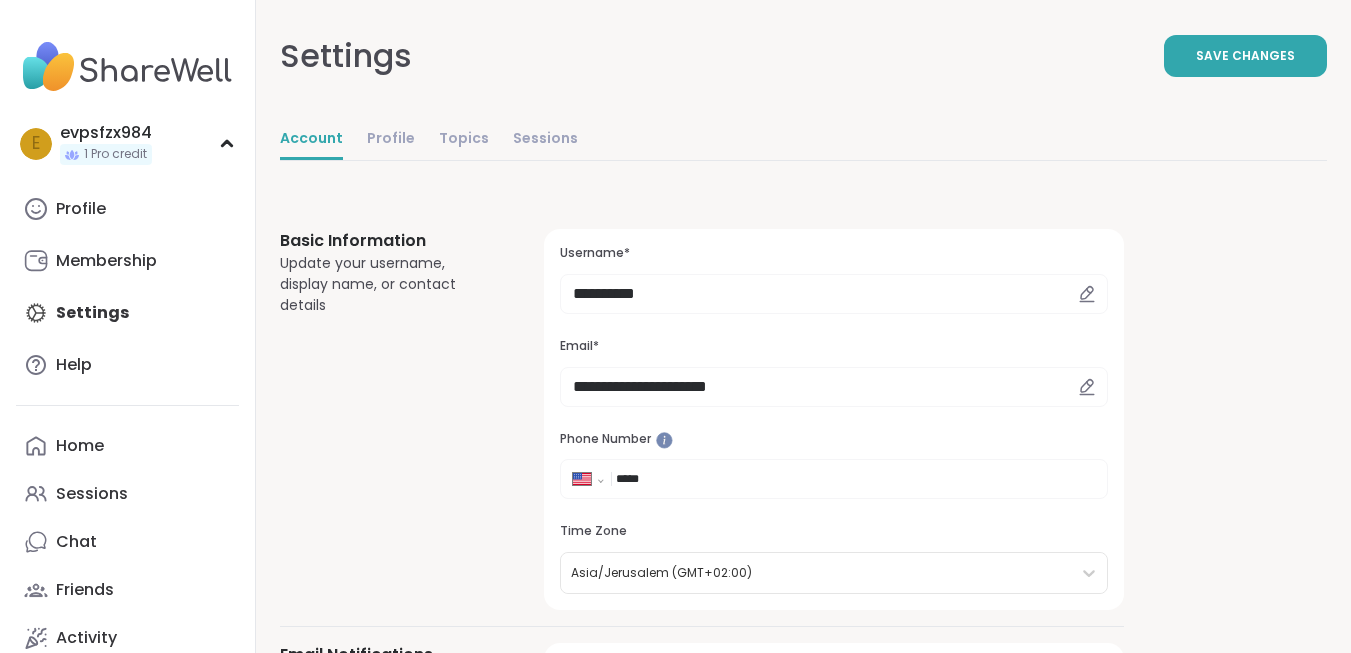 type on "******" 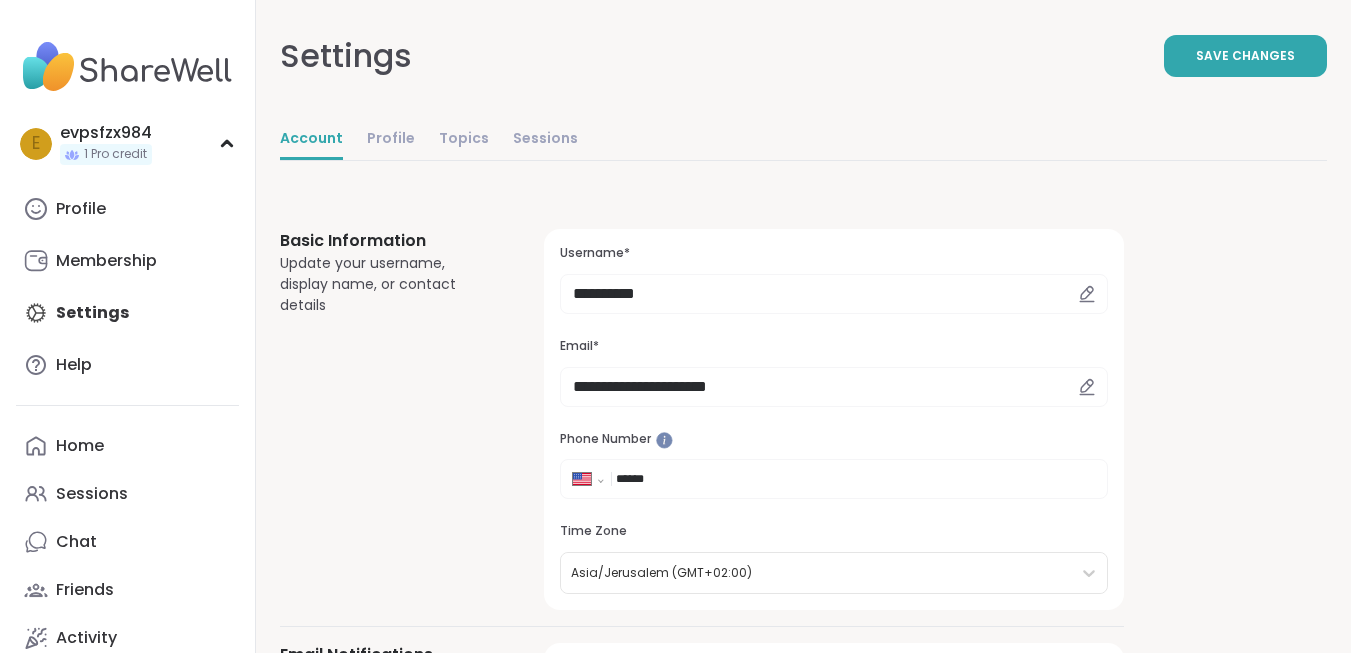 select on "**" 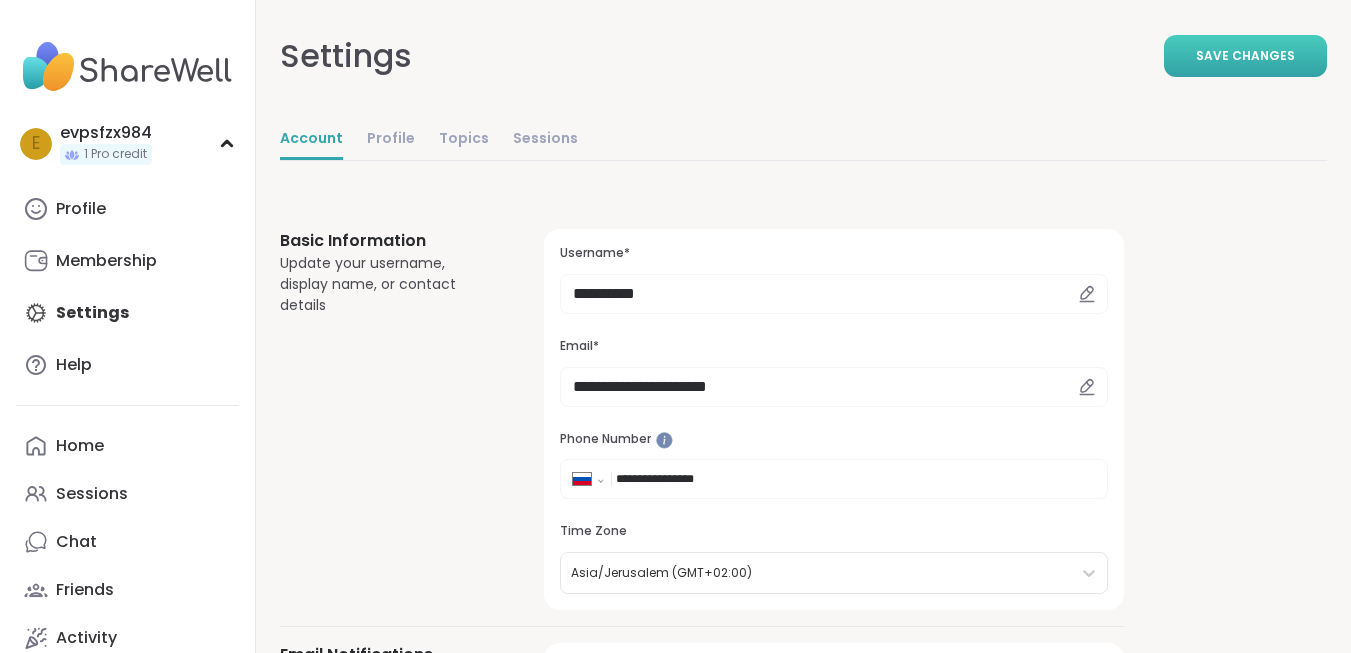 type on "**********" 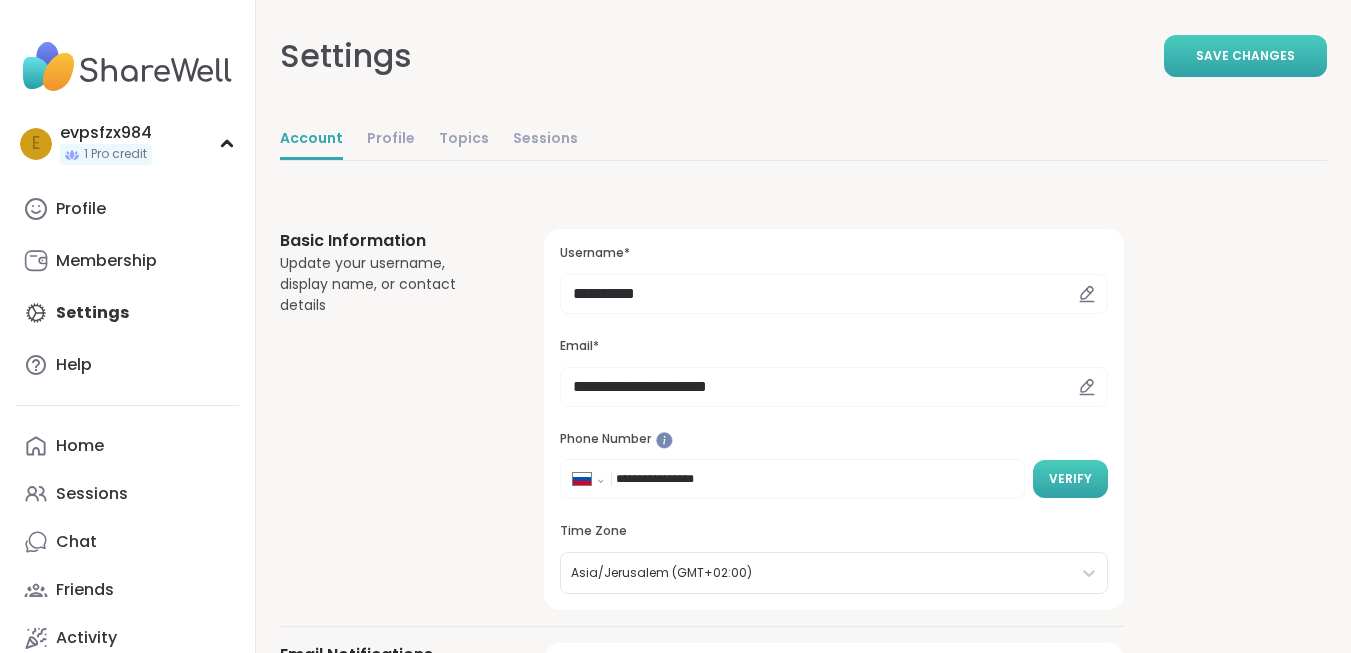 click on "Verify" at bounding box center [1070, 479] 